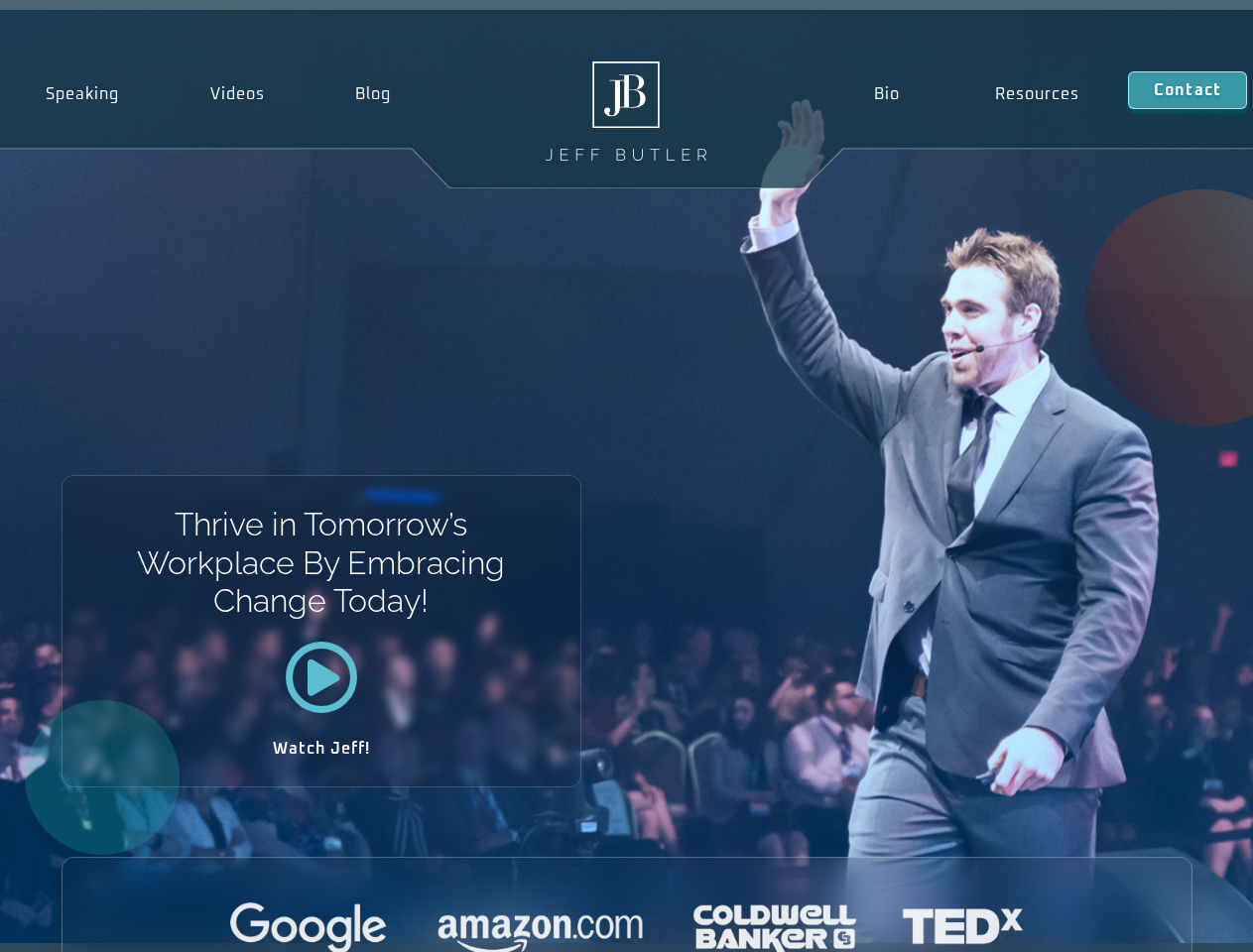 scroll, scrollTop: 0, scrollLeft: 0, axis: both 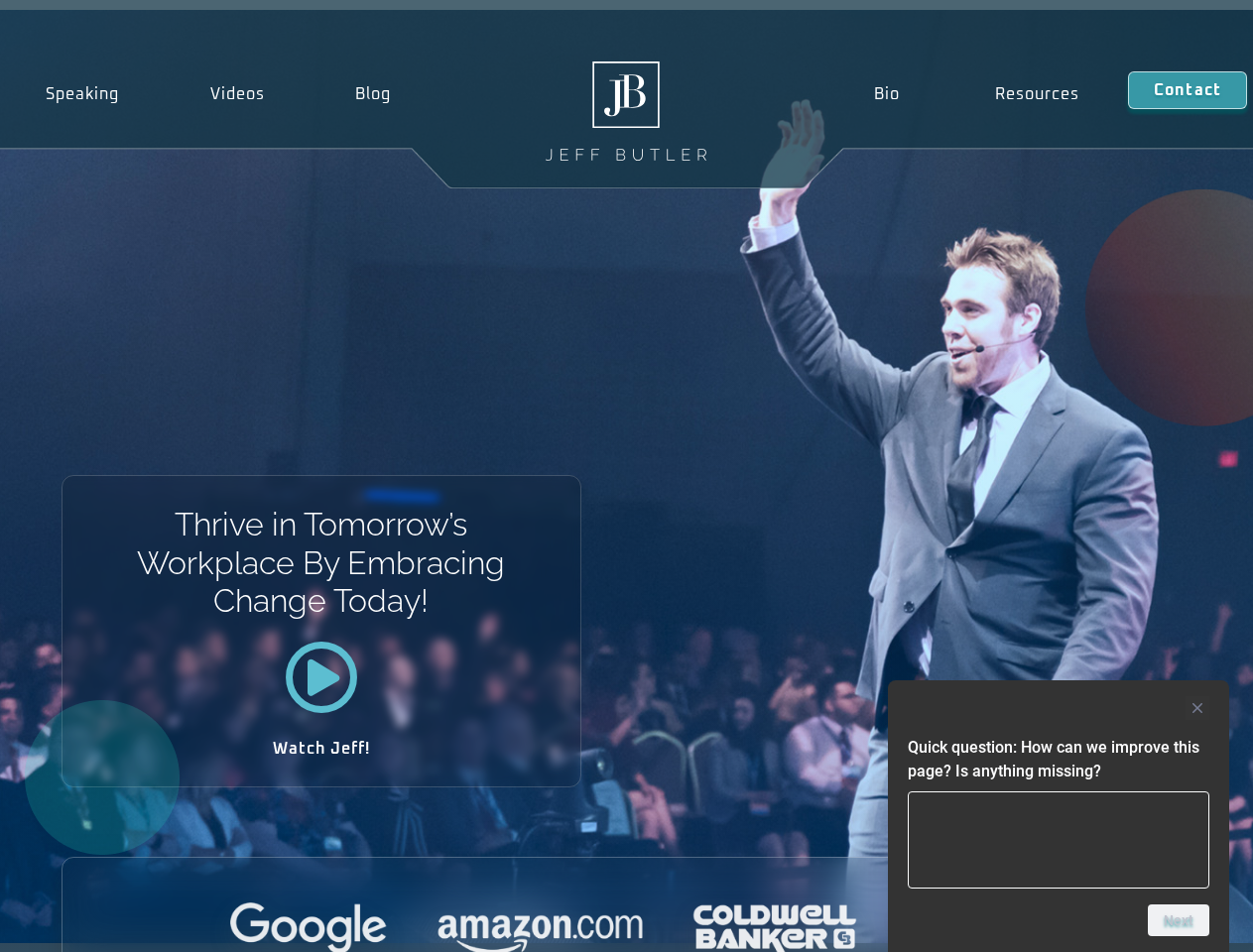 click on "Thrive in Tomorrow’s Workplace By Embracing Change Today!                             Watch [NAME]!" at bounding box center [626, 476] 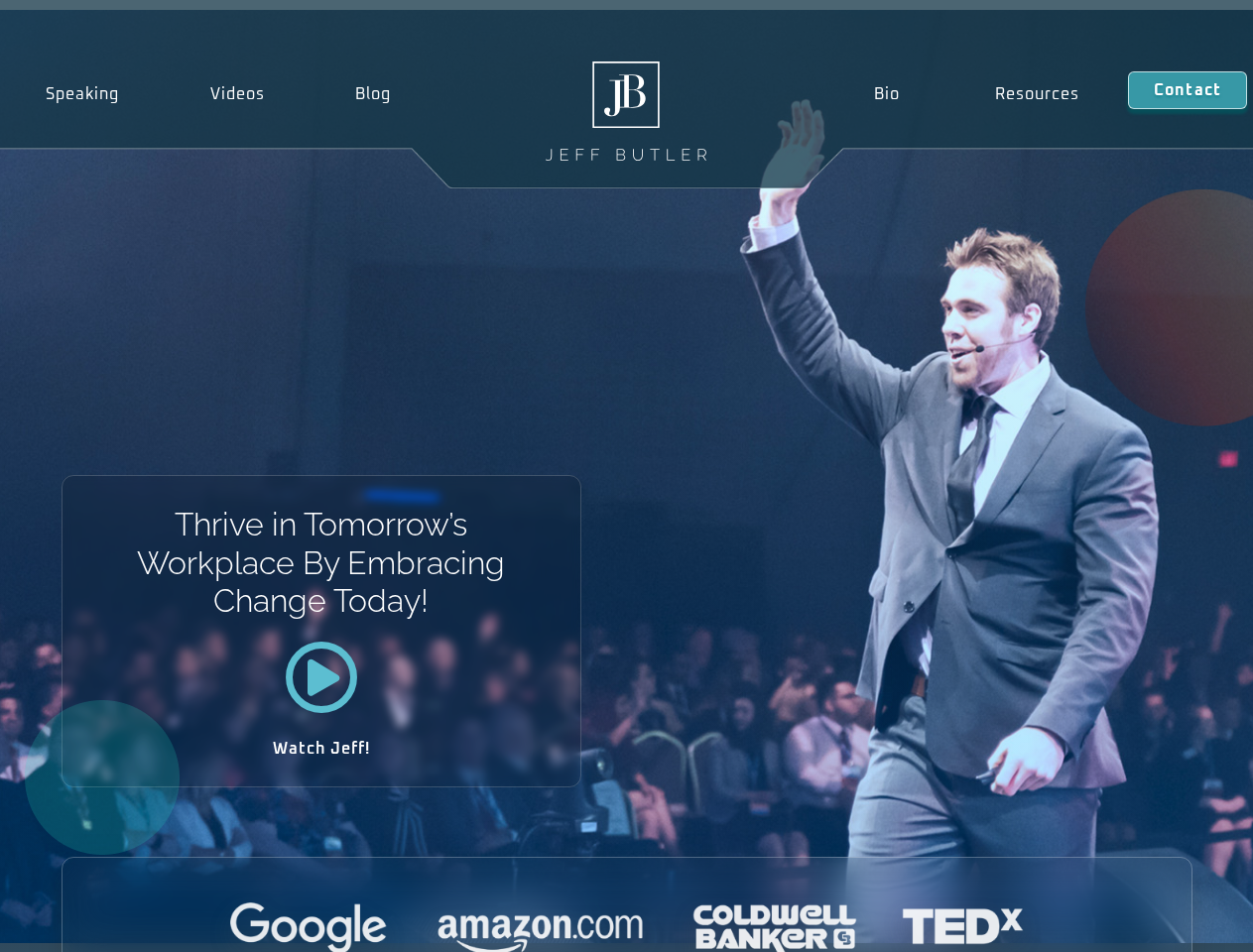 click at bounding box center [627, 929] 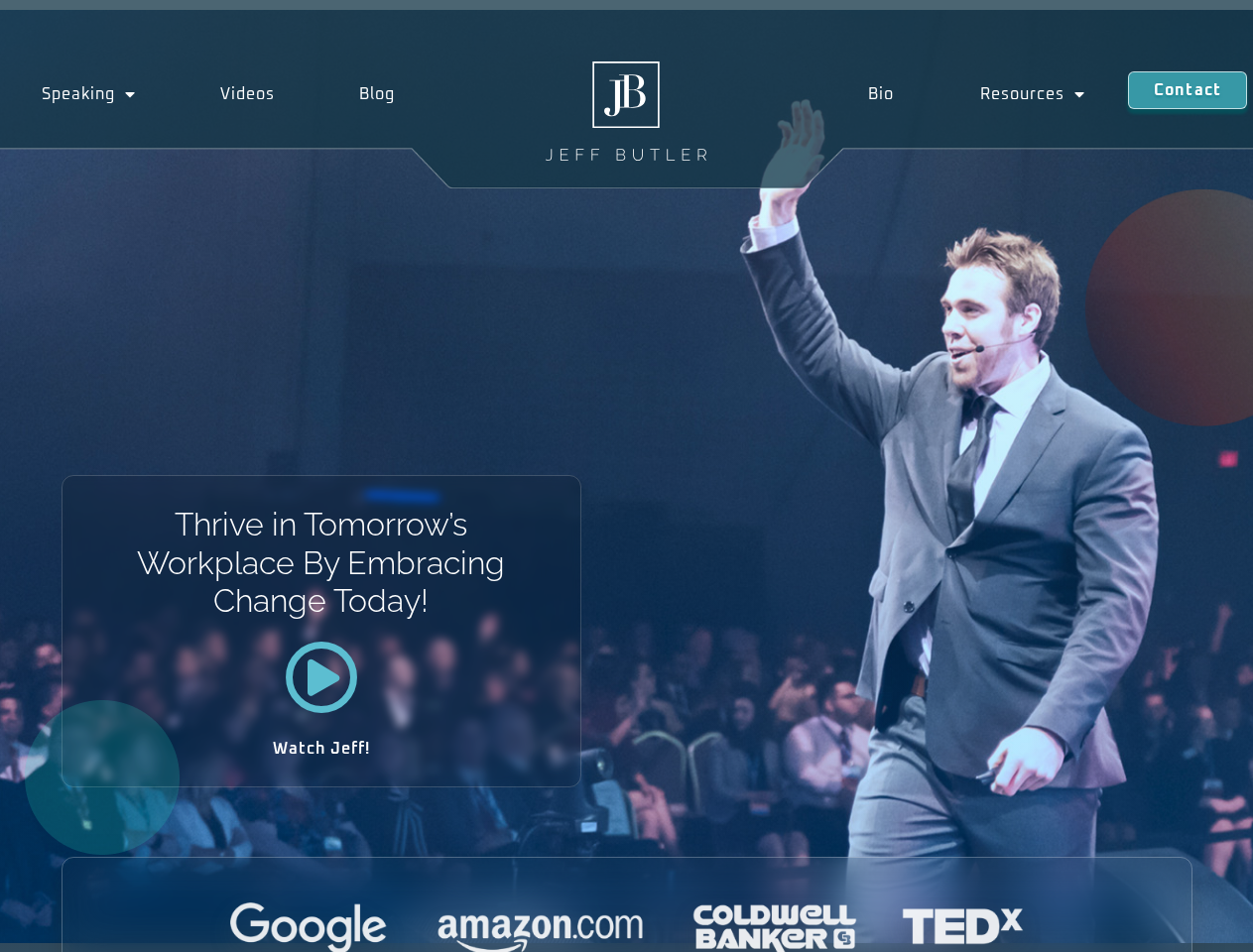 scroll, scrollTop: 0, scrollLeft: 0, axis: both 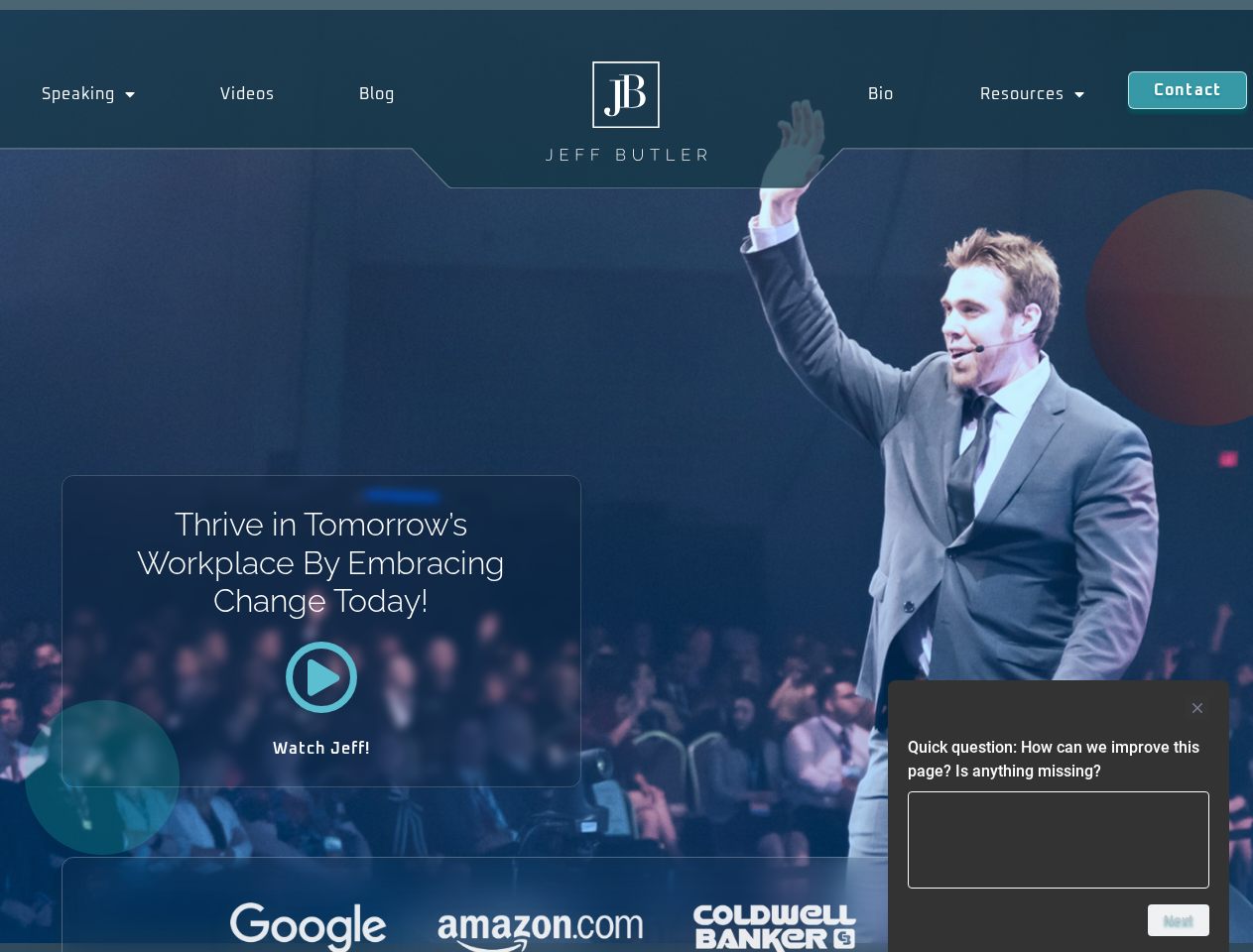 click on "Thrive in Tomorrow’s Workplace By Embracing Change Today!                             Watch [NAME]!" at bounding box center [626, 476] 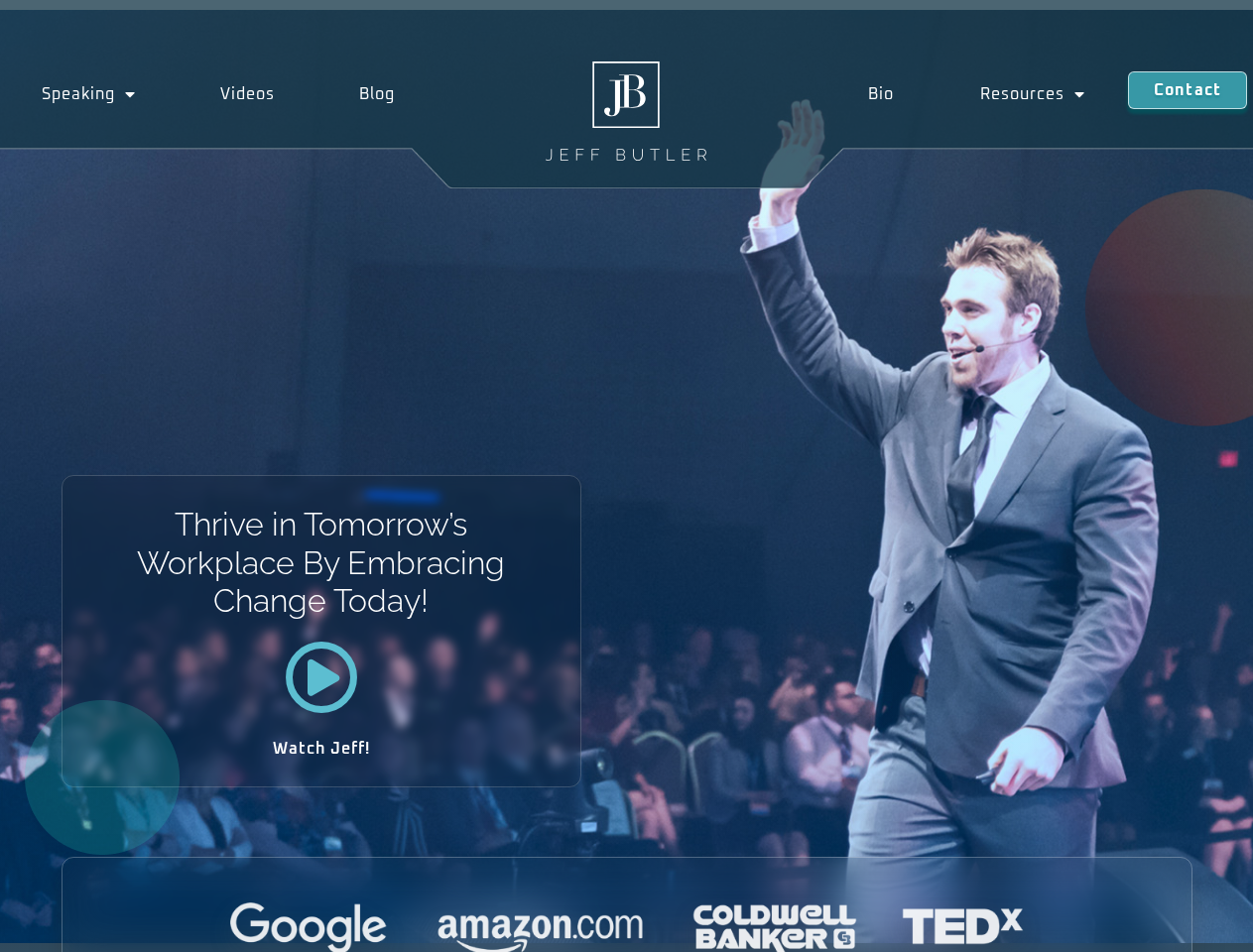 click at bounding box center (627, 929) 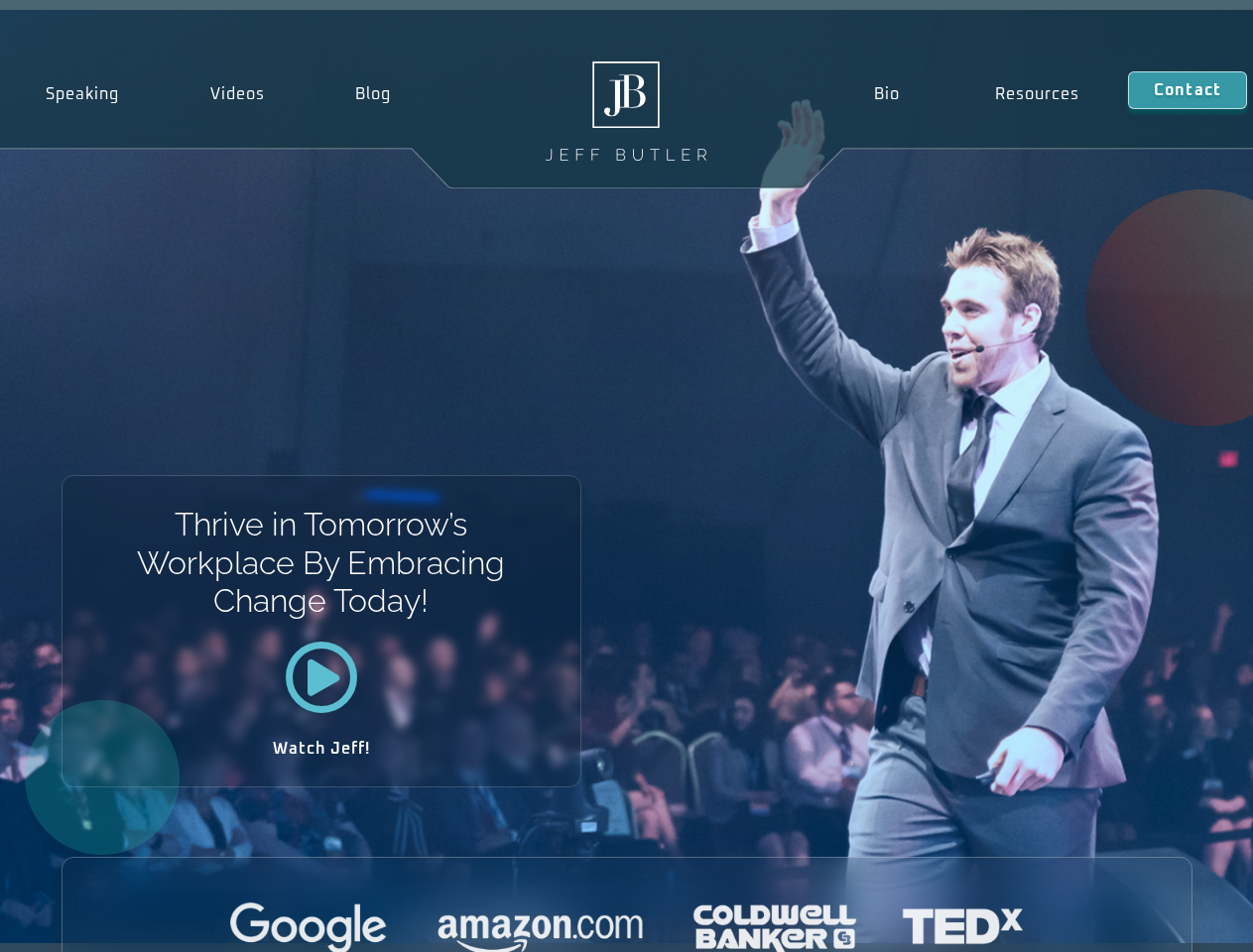 scroll, scrollTop: 0, scrollLeft: 0, axis: both 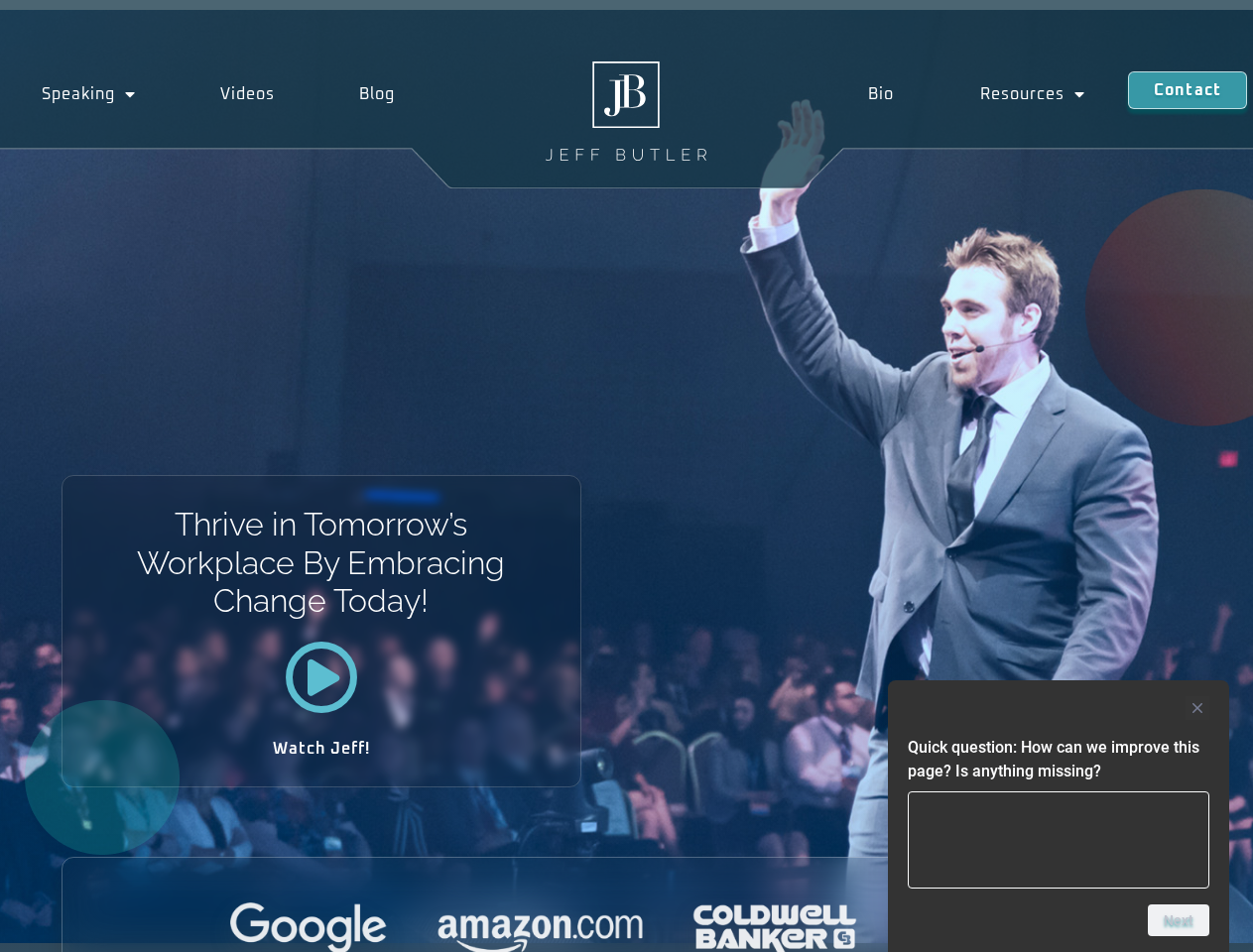 click on "Thrive in Tomorrow’s Workplace By Embracing Change Today!                             Watch [NAME]!" at bounding box center [626, 476] 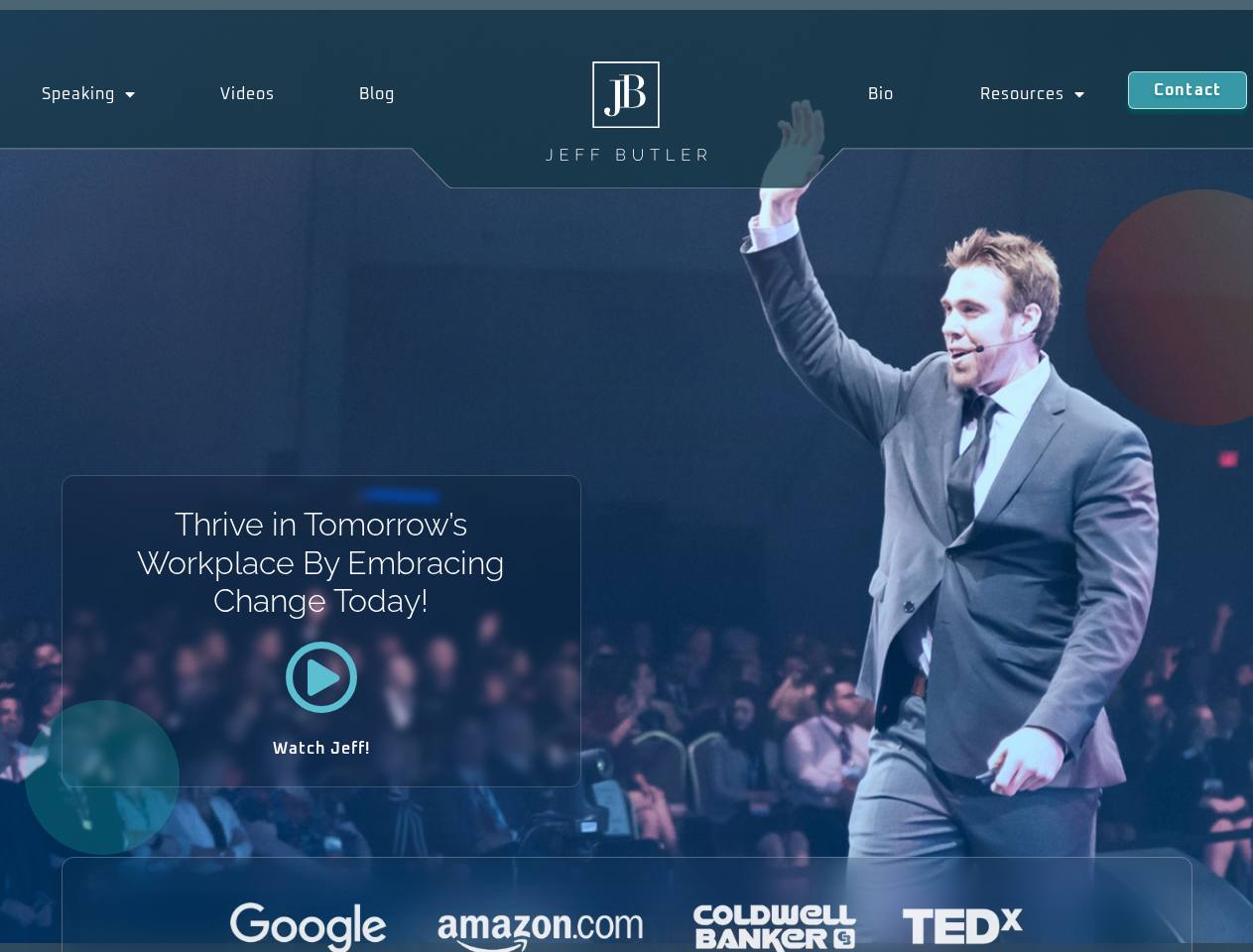 click at bounding box center (627, 929) 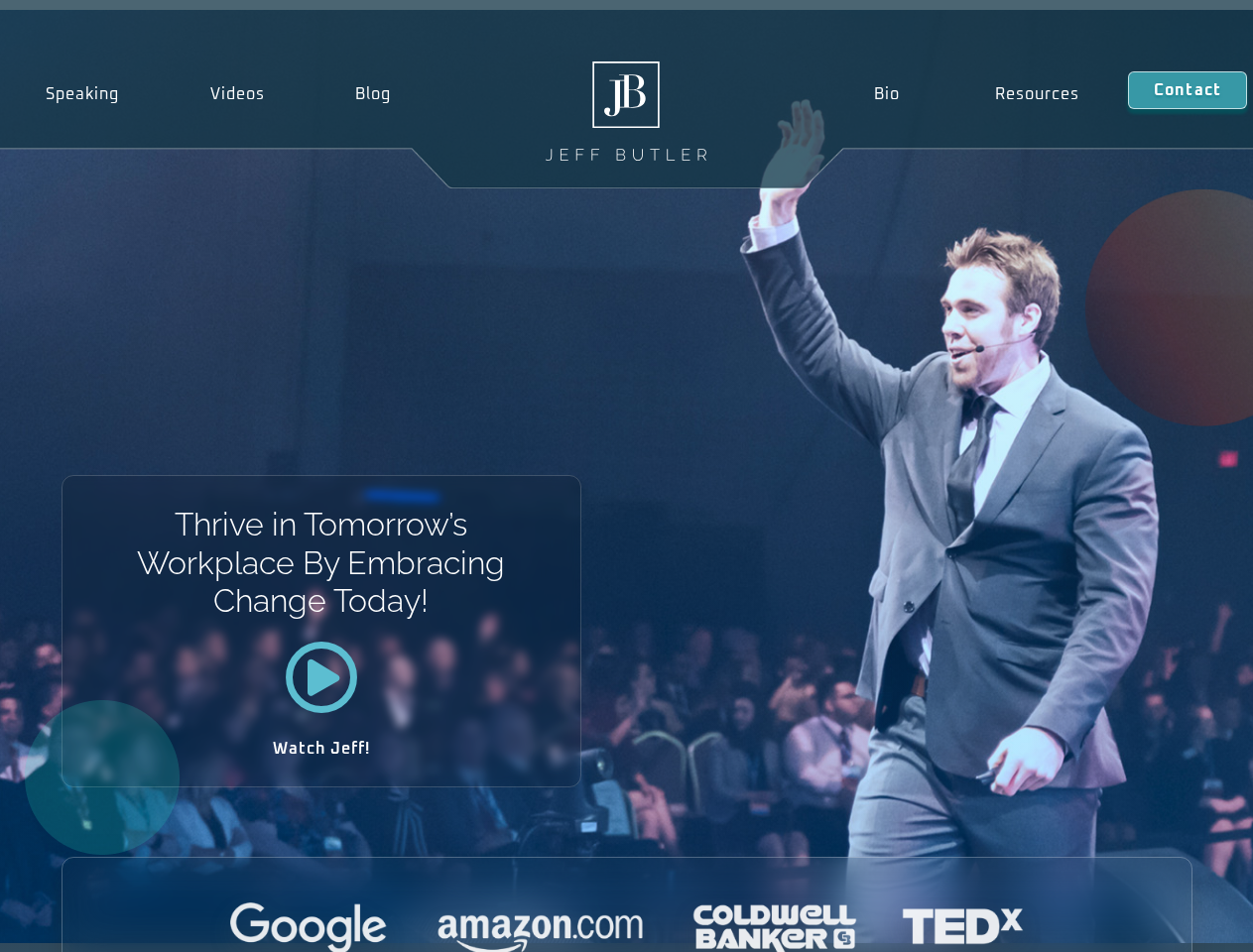scroll, scrollTop: 0, scrollLeft: 0, axis: both 